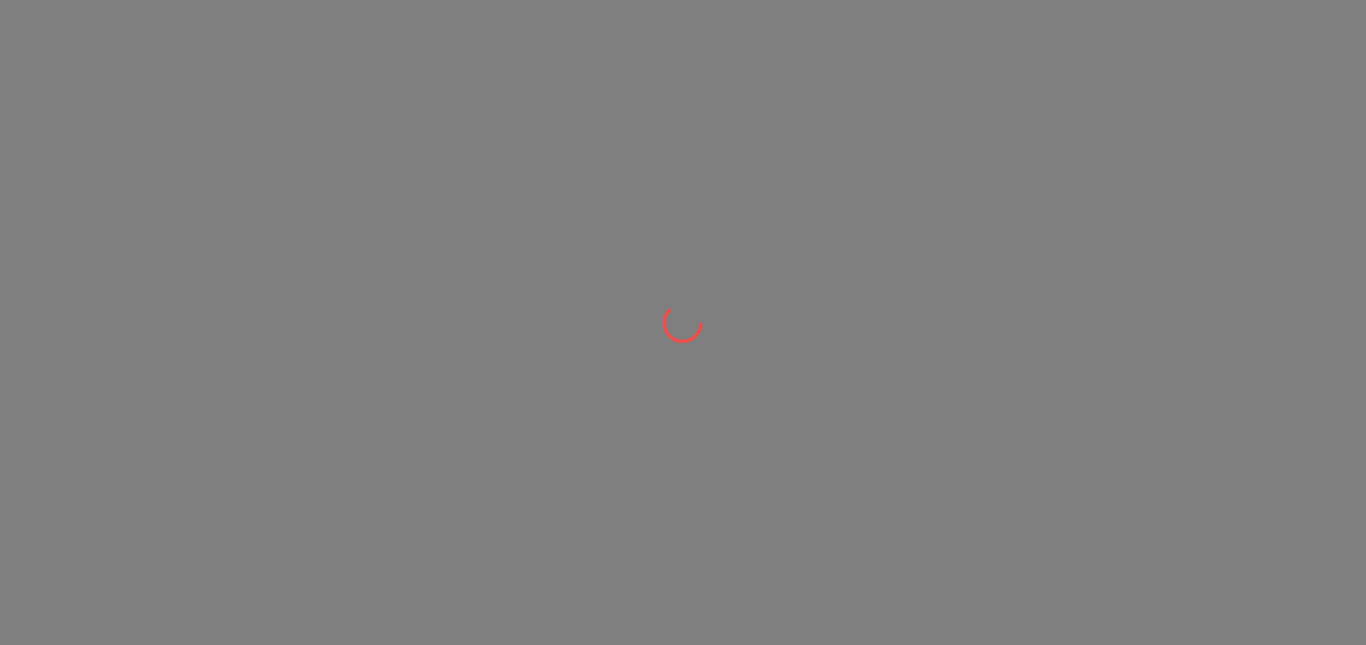 scroll, scrollTop: 0, scrollLeft: 0, axis: both 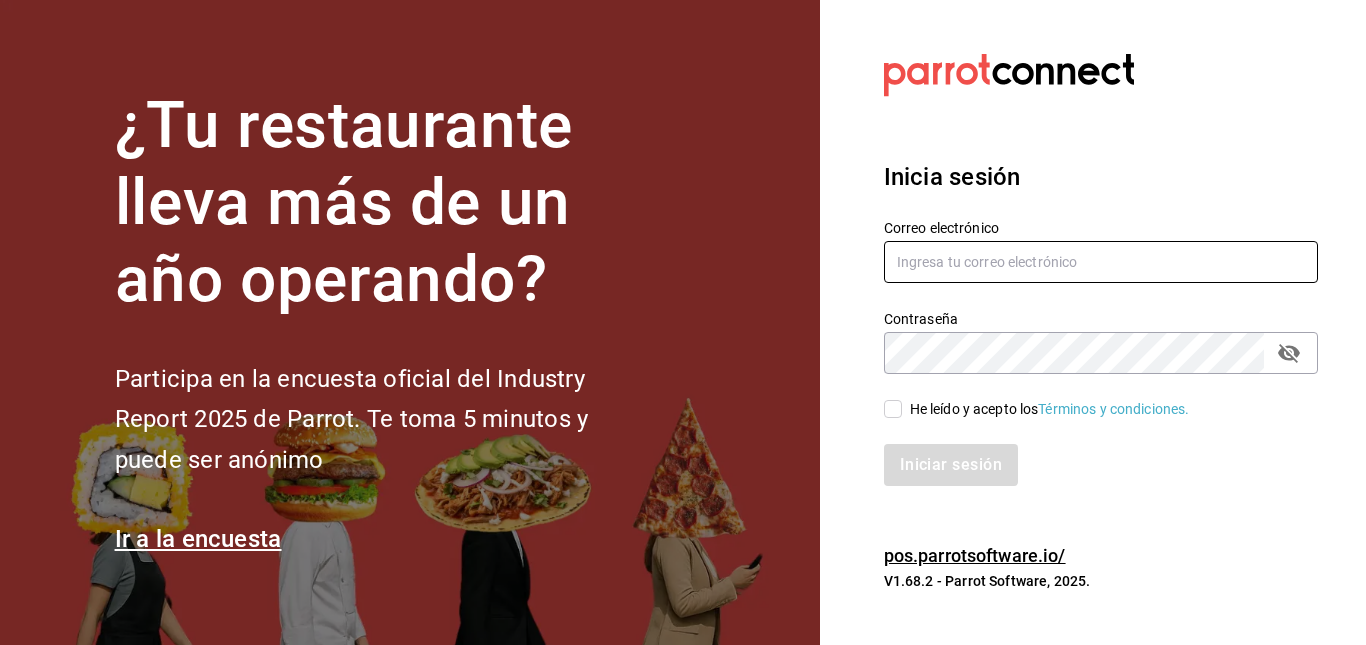 type on "[EMAIL]" 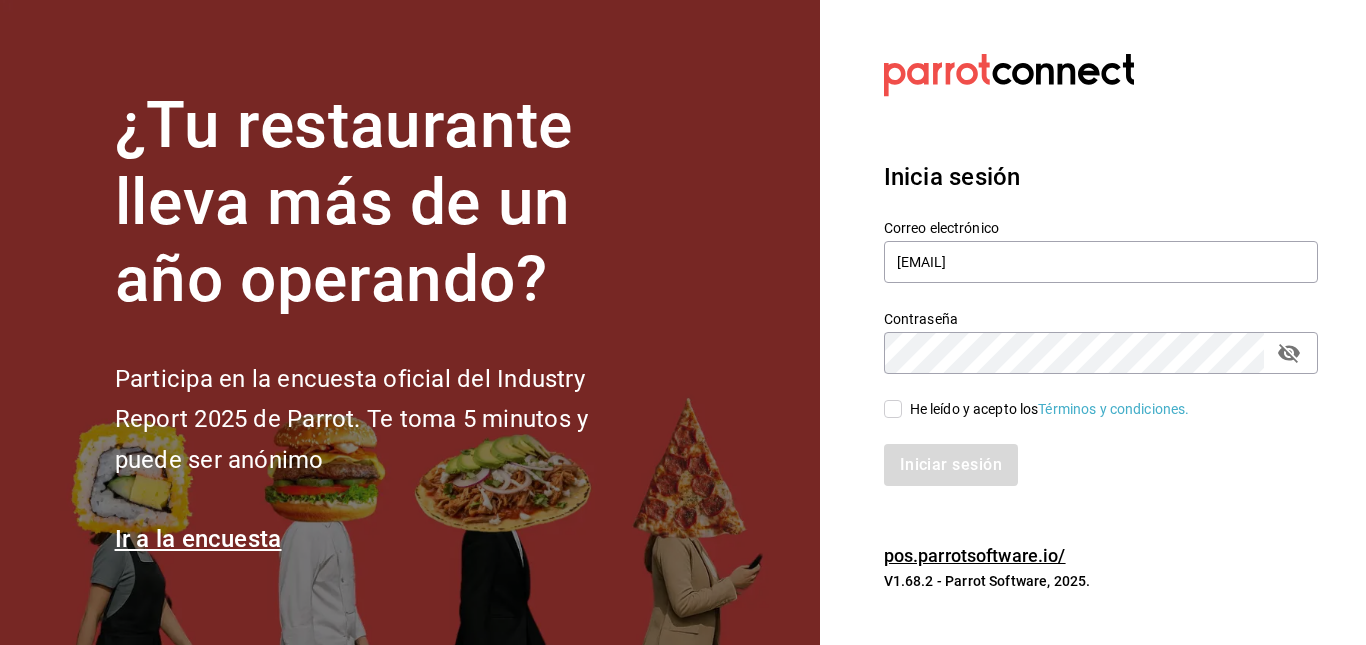 drag, startPoint x: 887, startPoint y: 396, endPoint x: 889, endPoint y: 409, distance: 13.152946 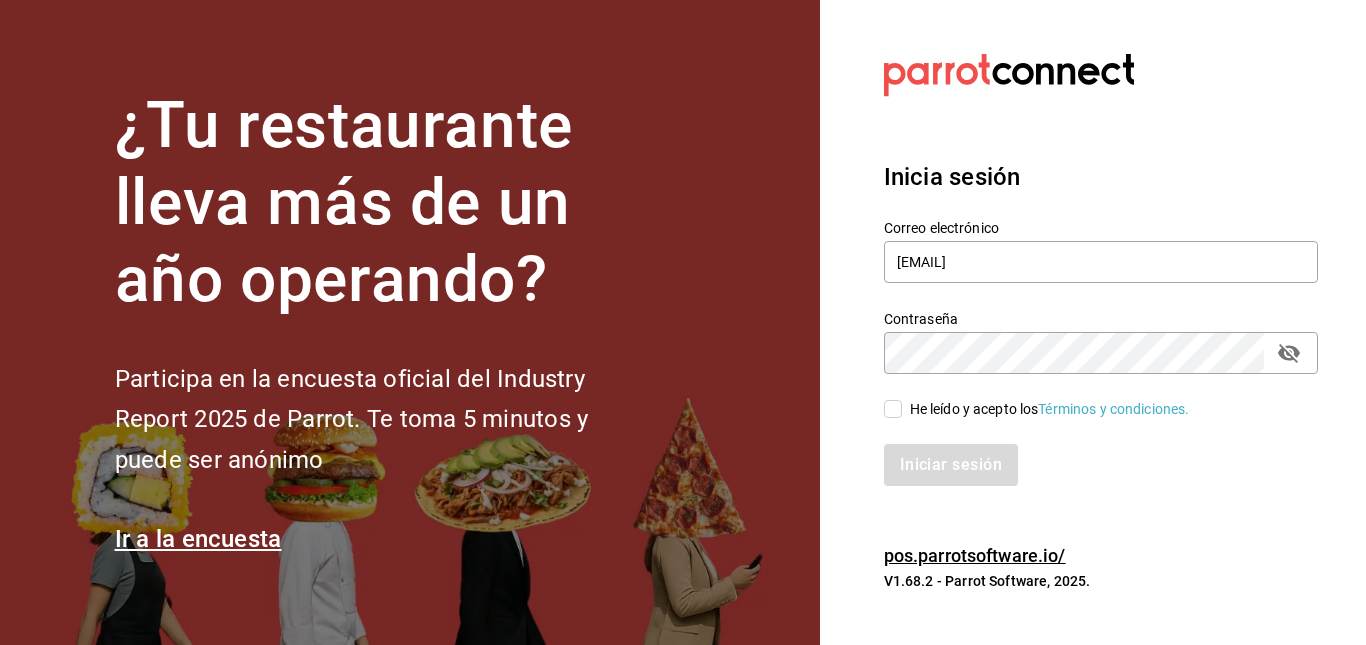 checkbox on "true" 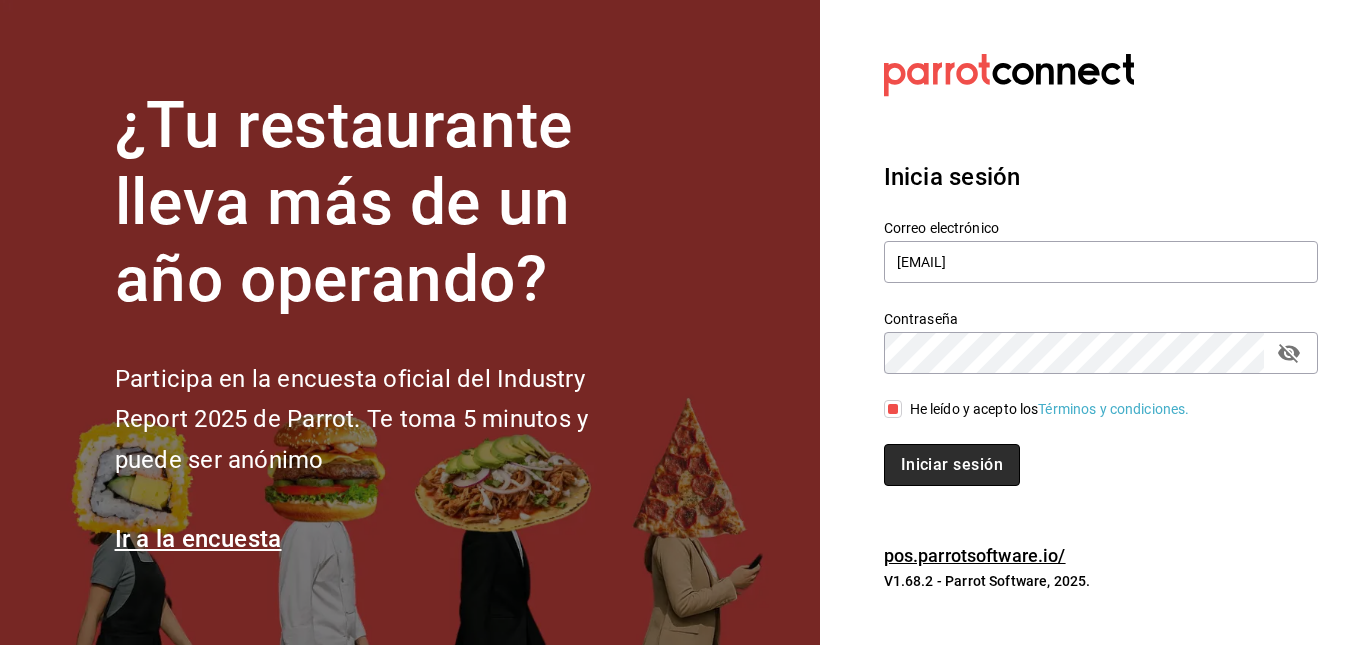 click on "Iniciar sesión" at bounding box center [952, 465] 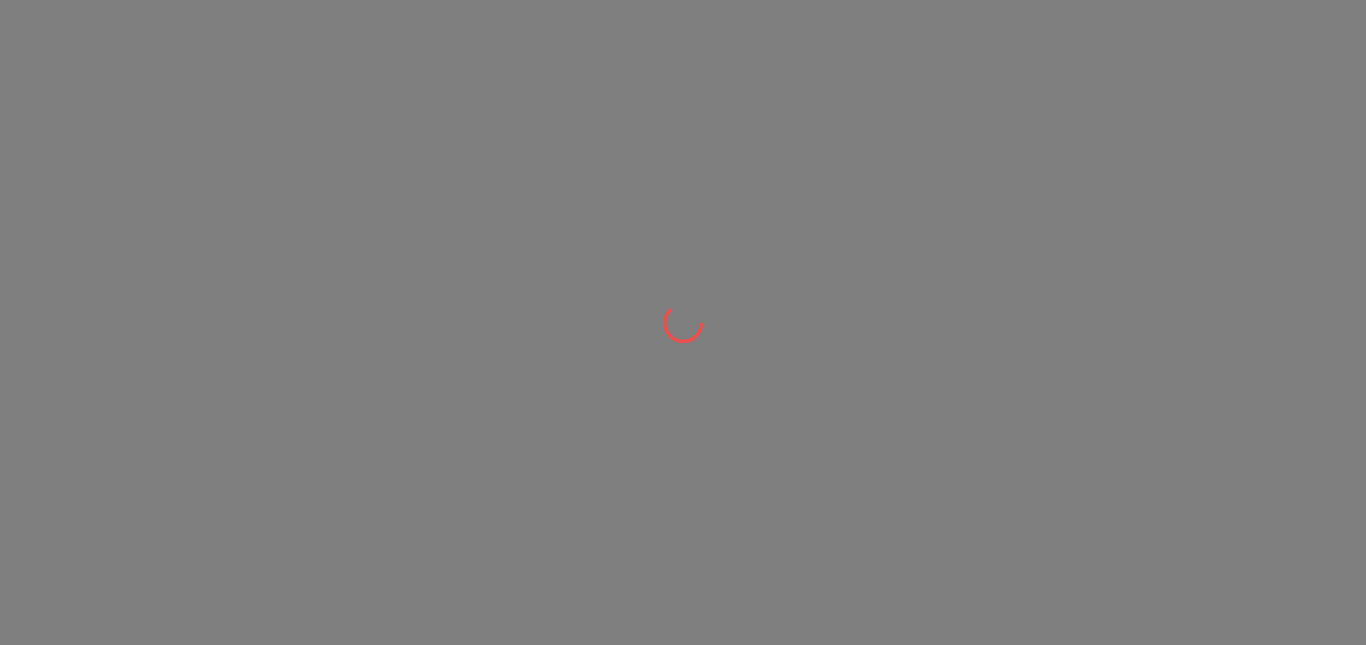 scroll, scrollTop: 0, scrollLeft: 0, axis: both 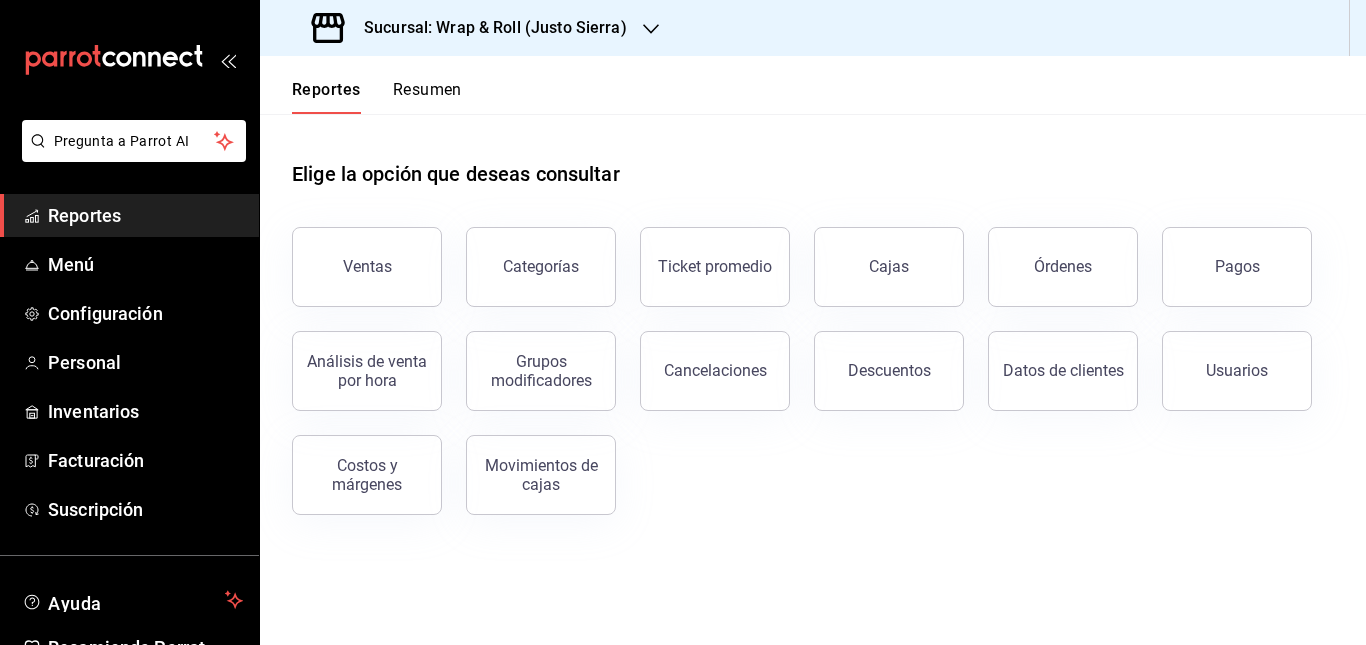 click at bounding box center [651, 28] 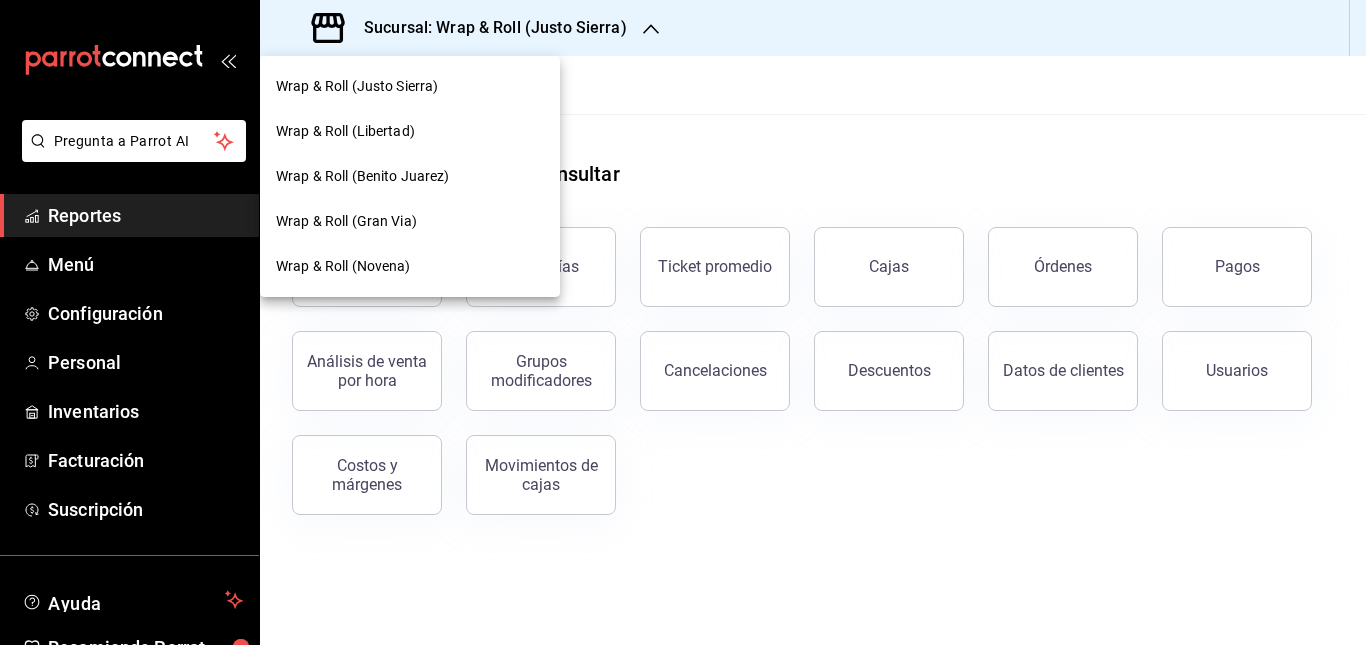 click on "Wrap & Roll (Justo Sierra)" at bounding box center [410, 86] 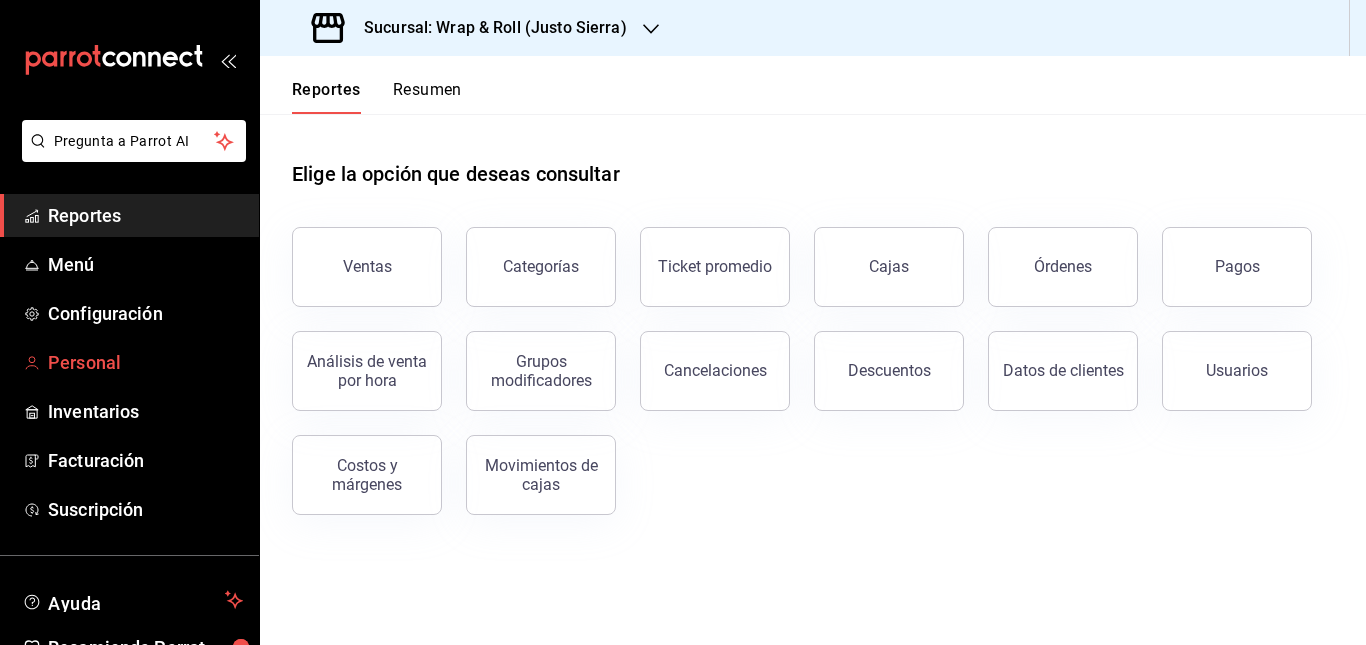 click on "Personal" at bounding box center (145, 362) 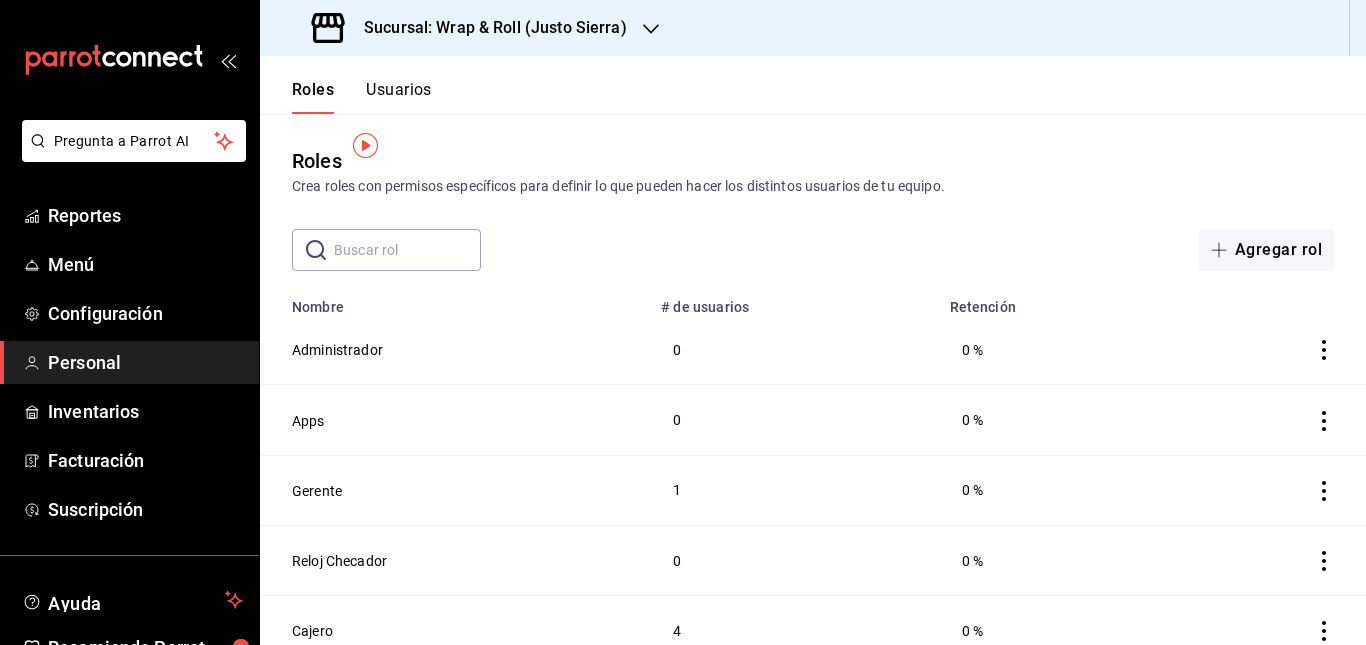 scroll, scrollTop: 16, scrollLeft: 0, axis: vertical 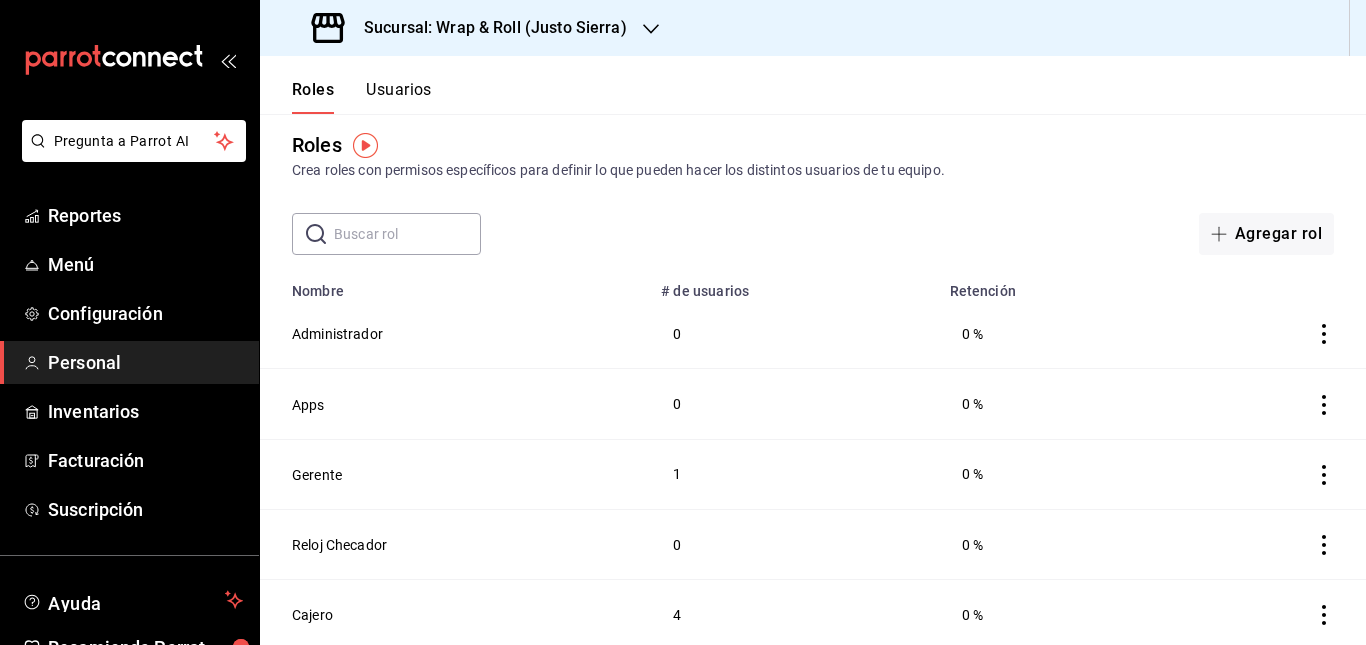click on "Usuarios" at bounding box center [399, 97] 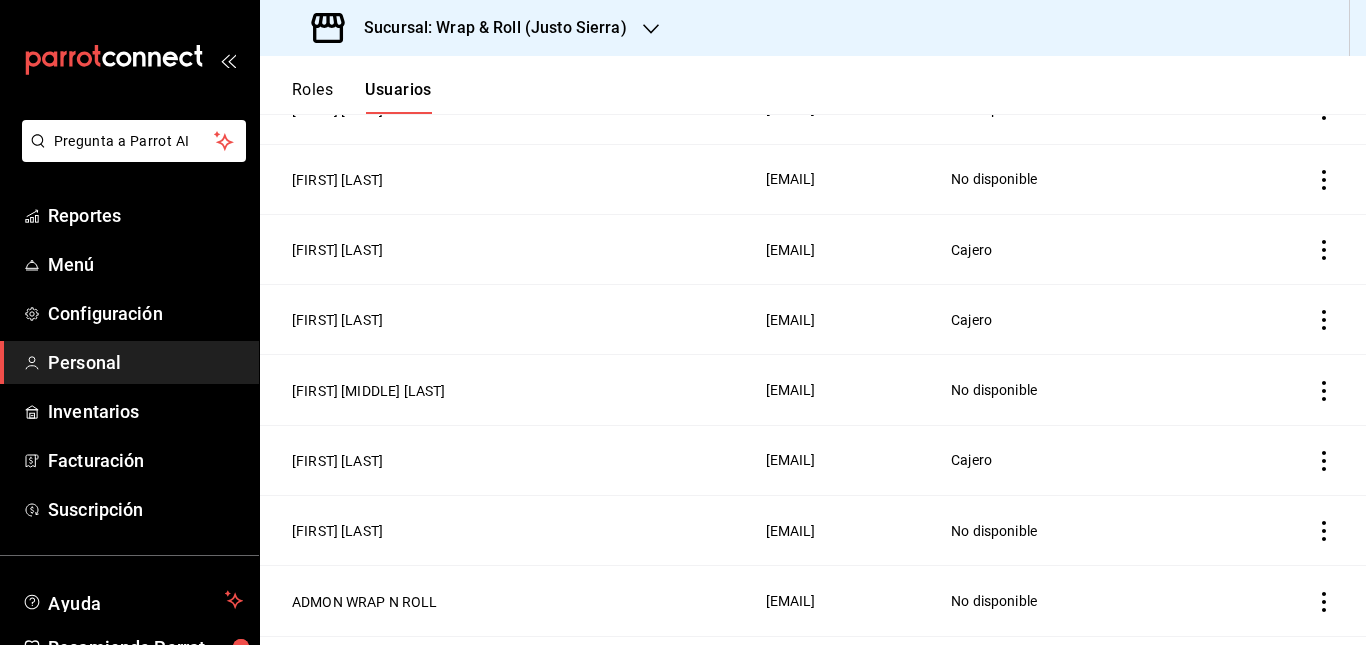 scroll, scrollTop: 314, scrollLeft: 0, axis: vertical 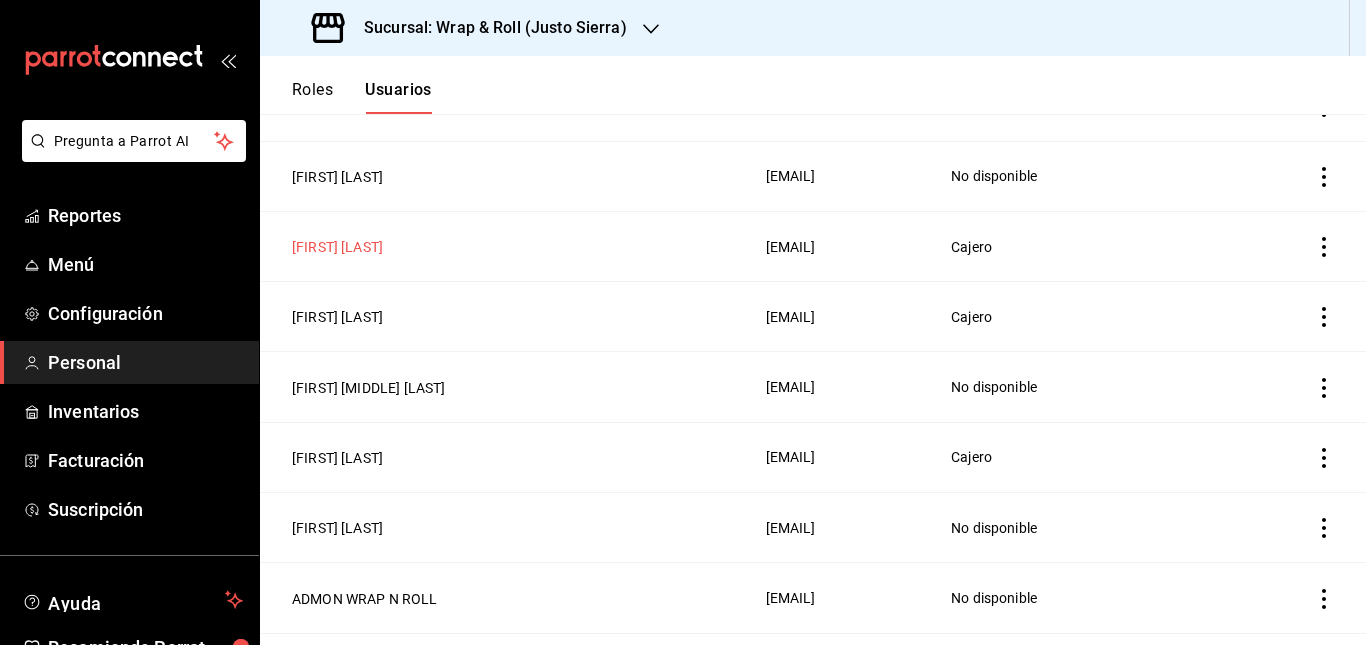 click on "[FIRST] [LAST]" at bounding box center (337, 247) 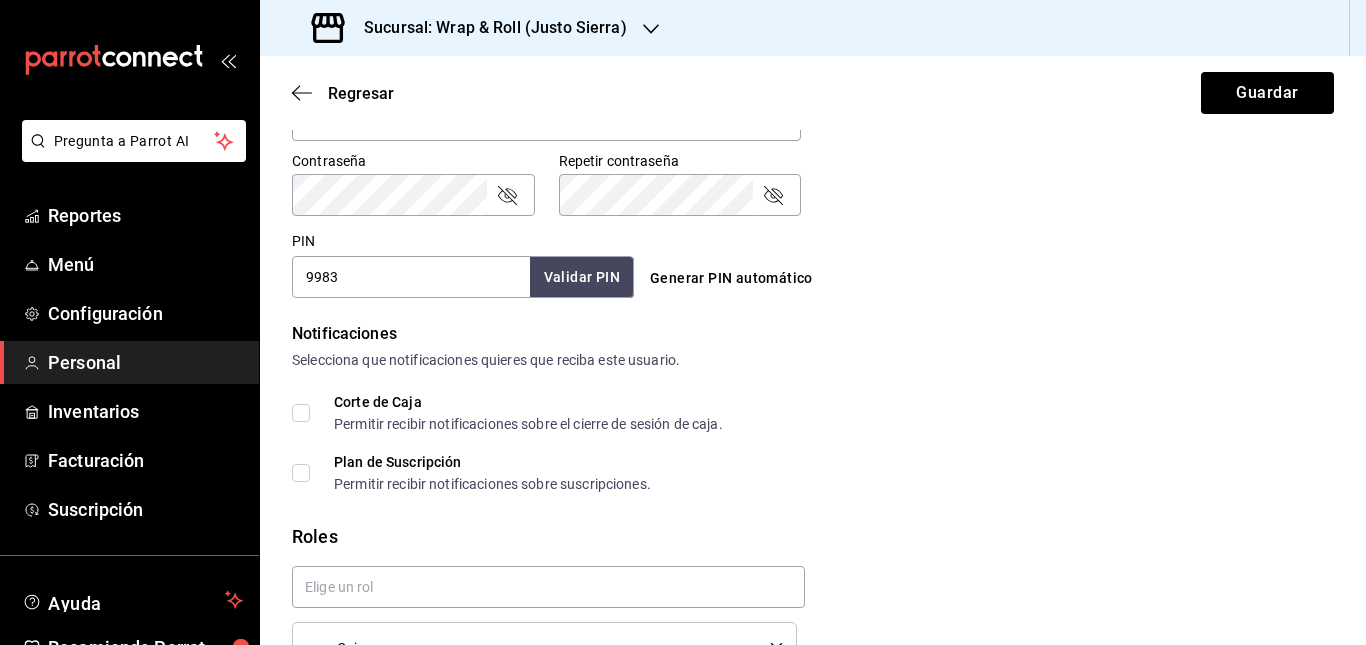 scroll, scrollTop: 841, scrollLeft: 0, axis: vertical 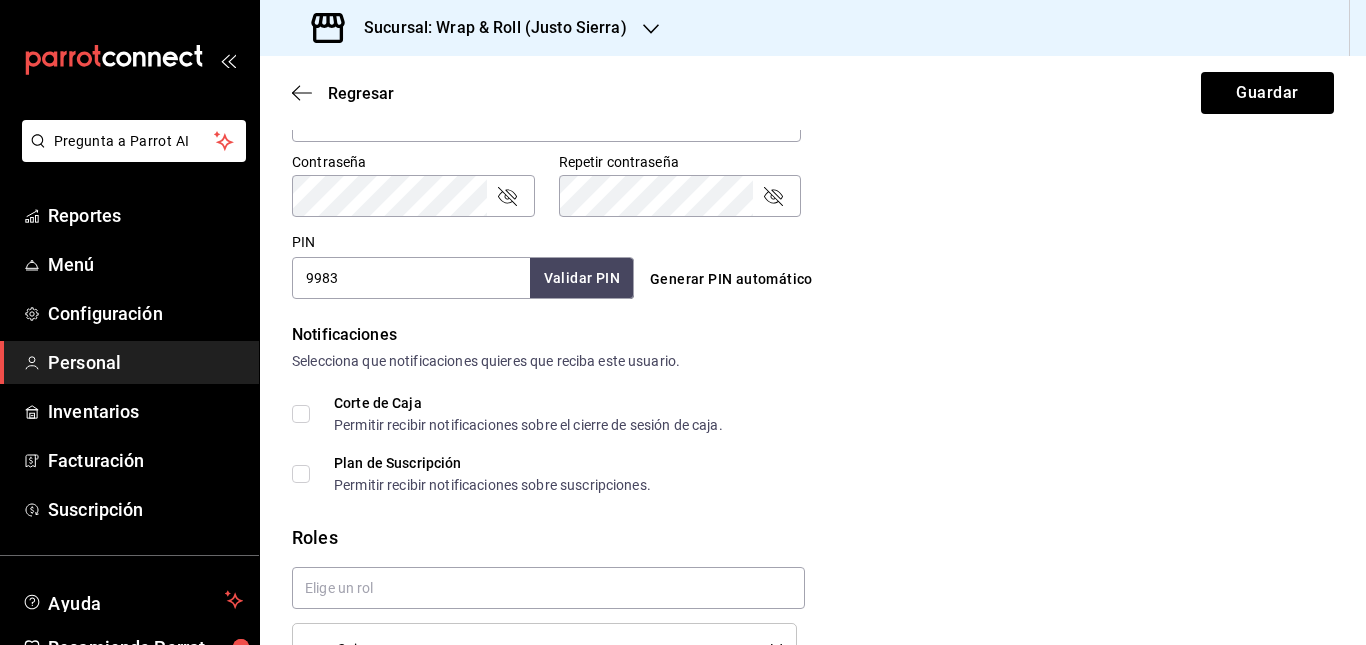 click 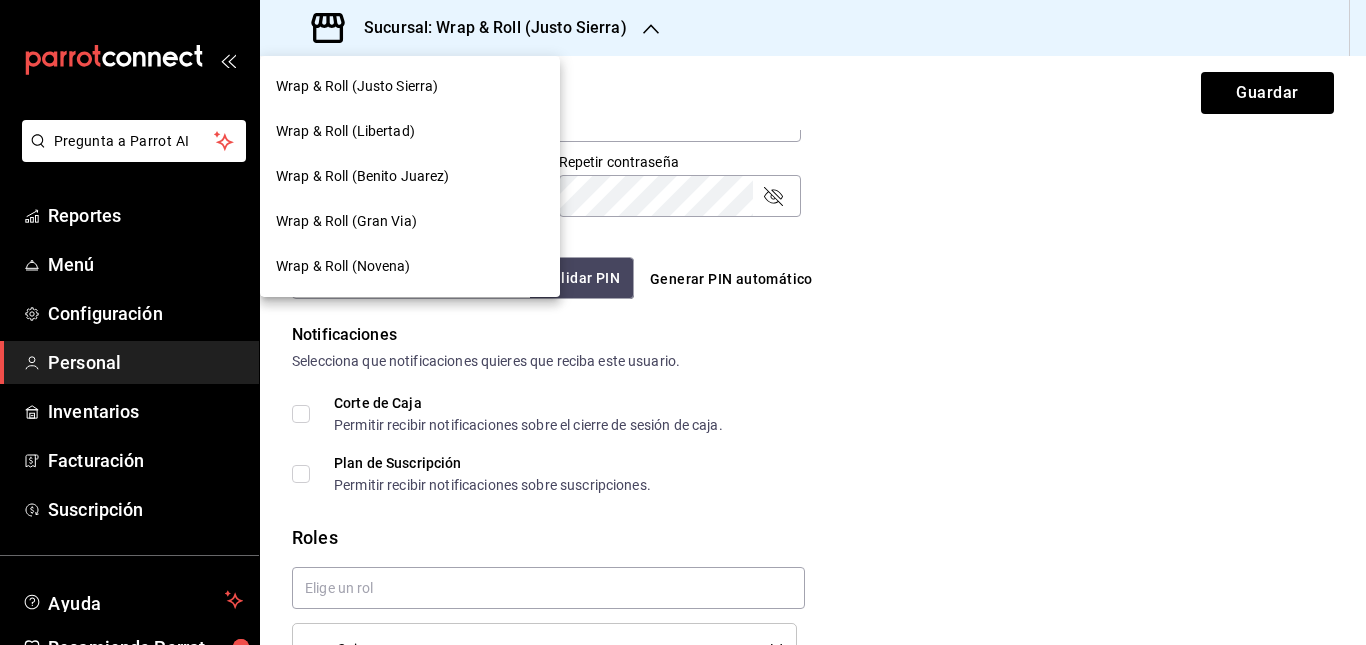 click on "Wrap & Roll (Benito Juarez)" at bounding box center (363, 176) 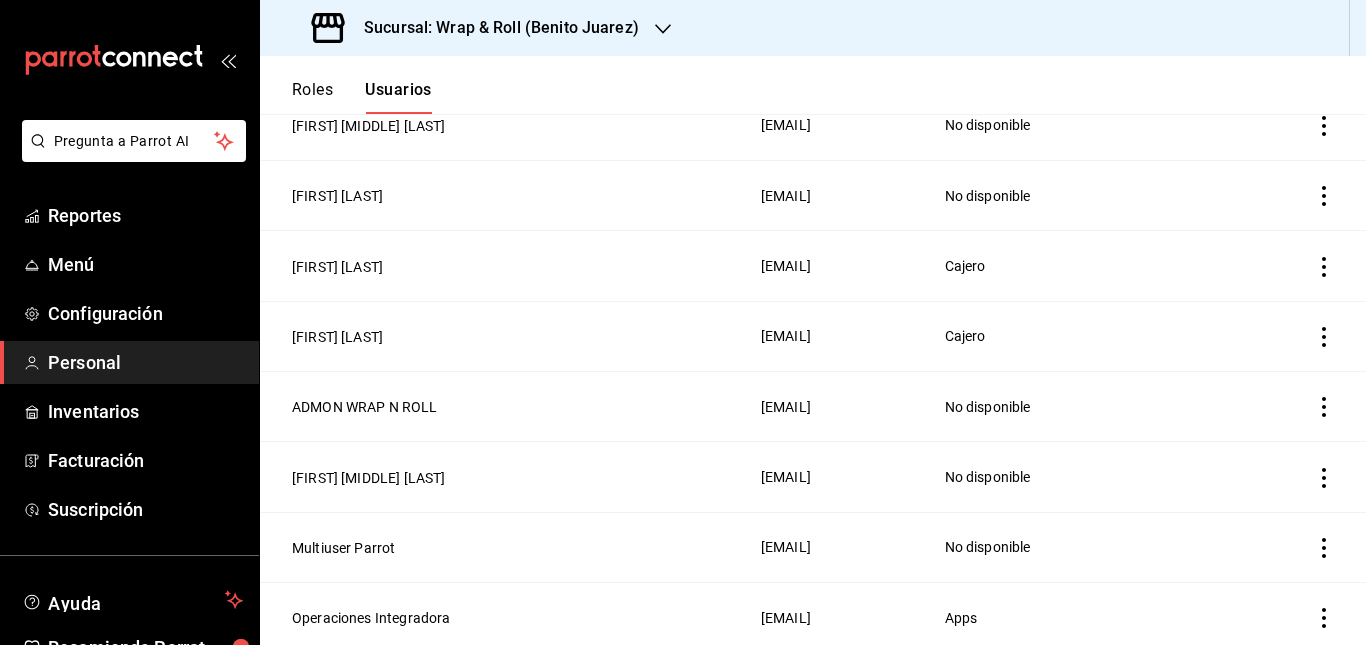 scroll, scrollTop: 647, scrollLeft: 0, axis: vertical 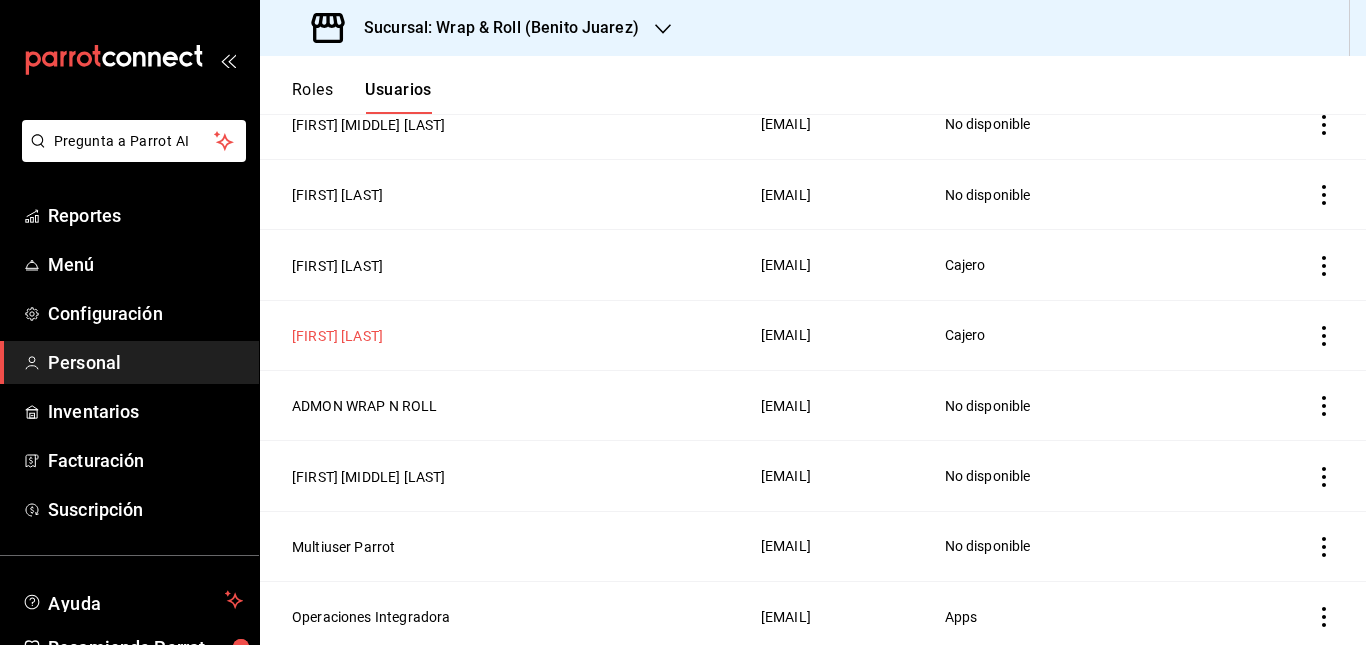 click on "[FIRST] [LAST]" at bounding box center [337, 336] 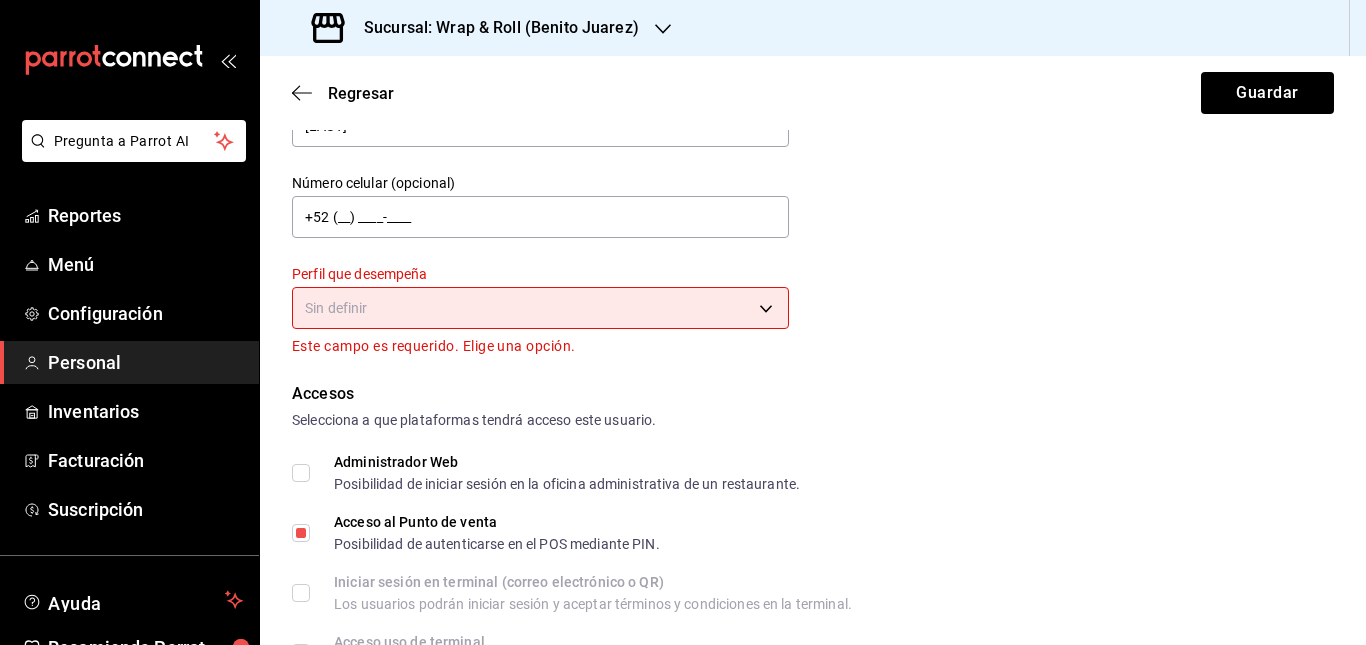 scroll, scrollTop: 206, scrollLeft: 0, axis: vertical 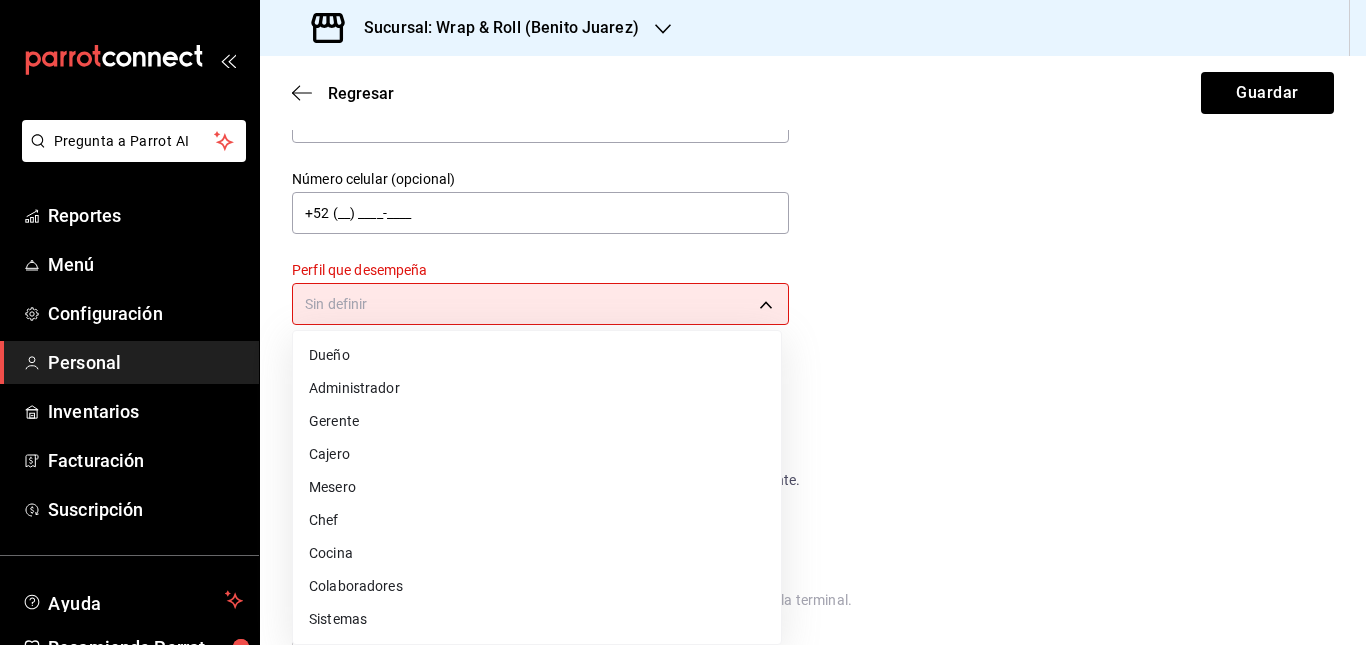 click on "Pregunta a Parrot AI Reportes   Menú   Configuración   Personal   Inventarios   Facturación   Suscripción   Ayuda Recomienda Parrot   Administracion Wrap N Roll   Sugerir nueva función   Sucursal: Wrap & Roll ([CITY]) Regresar Guardar Datos personales Nombre [FIRST] Apellido [LAST] Número celular (opcional) +52 ([PHONE]) ____-____ Perfil que desempeña Sin definir Este campo es requerido. Elige una opción. Accesos Selecciona a que plataformas tendrá acceso este usuario. Administrador Web Posibilidad de iniciar sesión en la oficina administrativa de un restaurante.  Acceso al Punto de venta Posibilidad de autenticarse en el POS mediante PIN.  Iniciar sesión en terminal (correo electrónico o QR) Los usuarios podrán iniciar sesión y aceptar términos y condiciones en la terminal. Acceso uso de terminal Los usuarios podrán acceder y utilizar la terminal para visualizar y procesar pagos de sus órdenes. Correo electrónico Se volverá obligatorio al tener ciertos accesos activados. Contraseña" at bounding box center (683, 322) 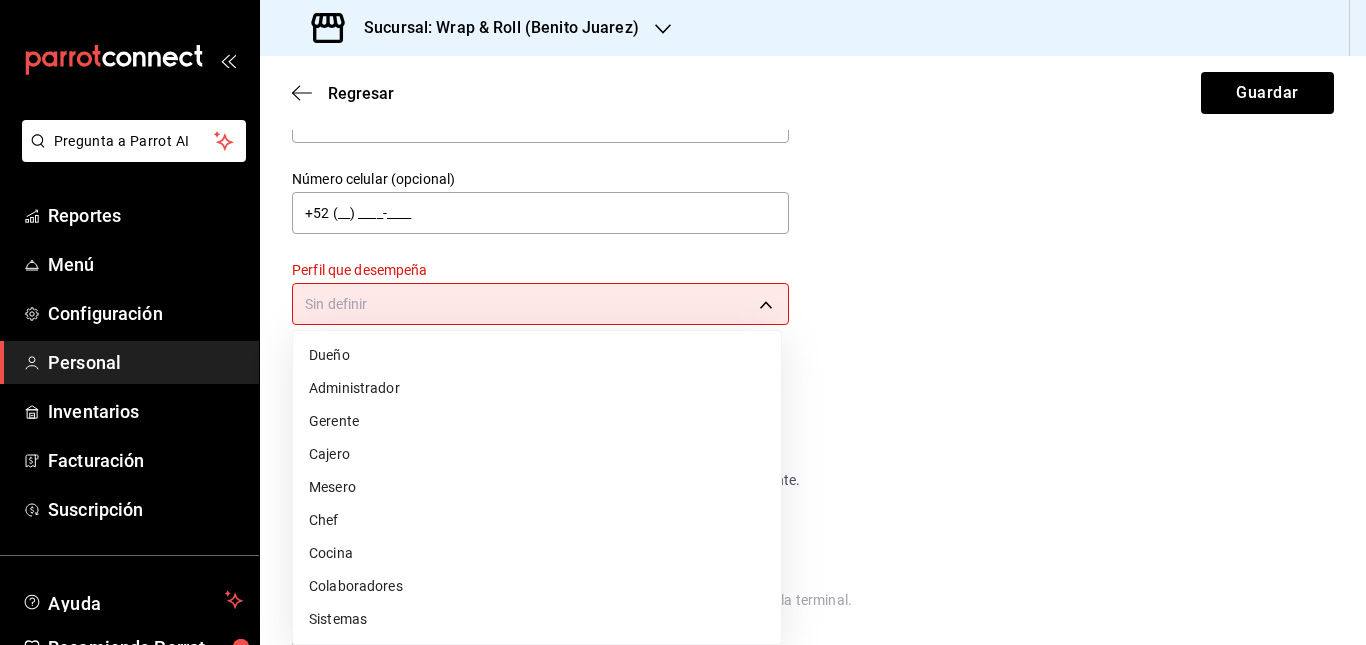 click on "Cajero" at bounding box center [537, 454] 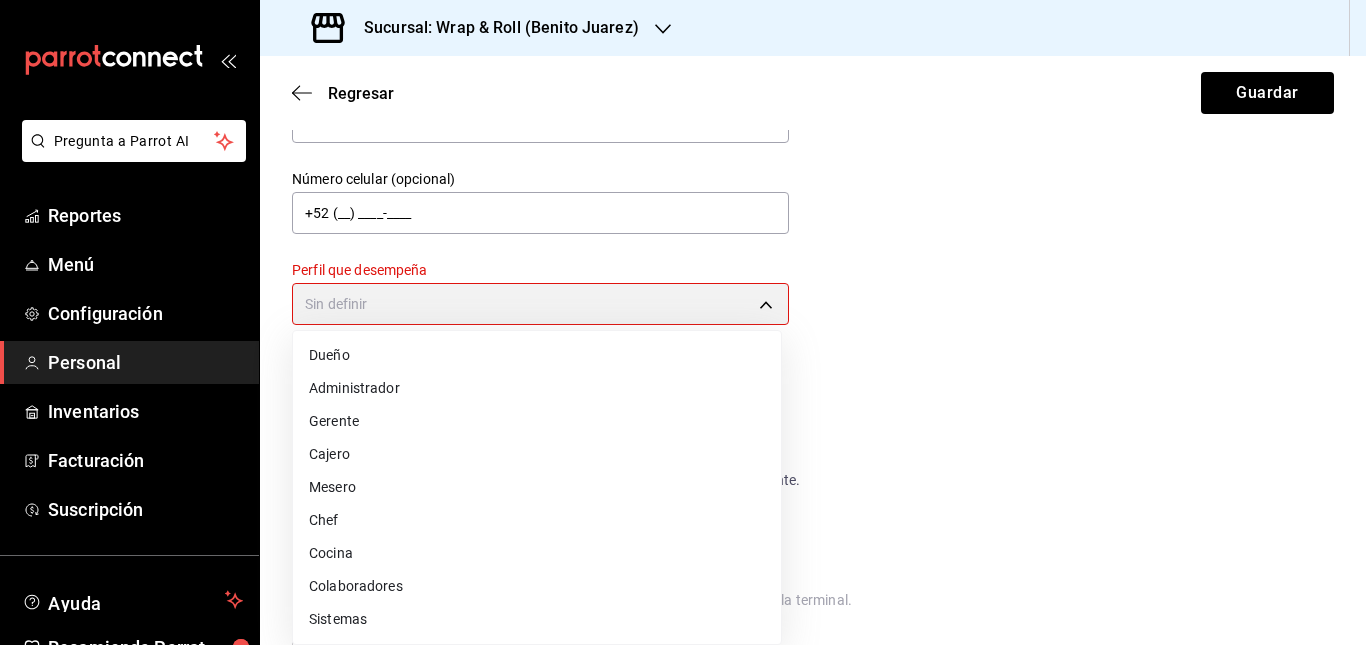 type on "CASHIER" 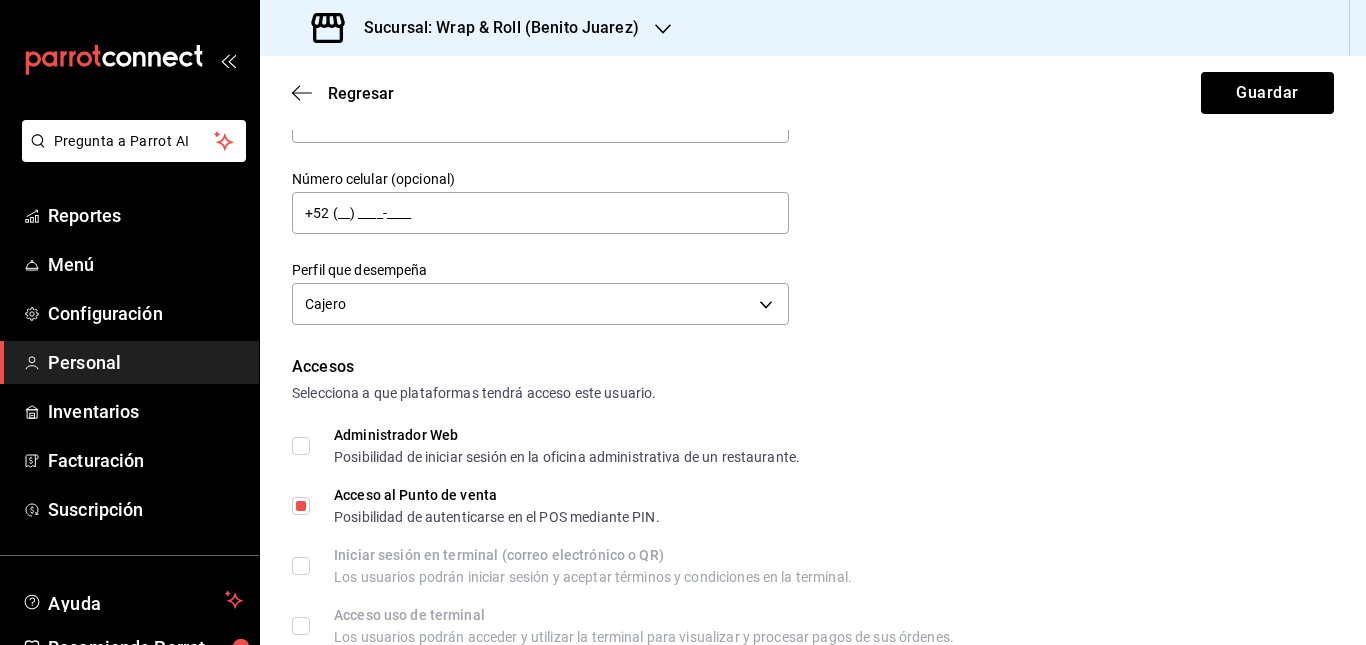 click on "Datos personales Nombre [FIRST] Apellido [LAST] Número celular (opcional) +52 ([PHONE]) ____-____ Perfil que desempeña Cajero CASHIER Accesos Selecciona a que plataformas tendrá acceso este usuario. Administrador Web Posibilidad de iniciar sesión en la oficina administrativa de un restaurante.  Acceso al Punto de venta Posibilidad de autenticarse en el POS mediante PIN.  Iniciar sesión en terminal (correo electrónico o QR) Los usuarios podrán iniciar sesión y aceptar términos y condiciones en la terminal. Acceso uso de terminal Los usuarios podrán acceder y utilizar la terminal para visualizar y procesar pagos de sus órdenes. Correo electrónico Se volverá obligatorio al tener ciertos accesos activados. [EMAIL] Contraseña Contraseña Repetir contraseña Repetir contraseña PIN [PIN] Validar PIN ​ Generar PIN automático Notificaciones Selecciona que notificaciones quieres que reciba este usuario. Corte de Caja Plan de Suscripción Roles Cajero" at bounding box center [813, 653] 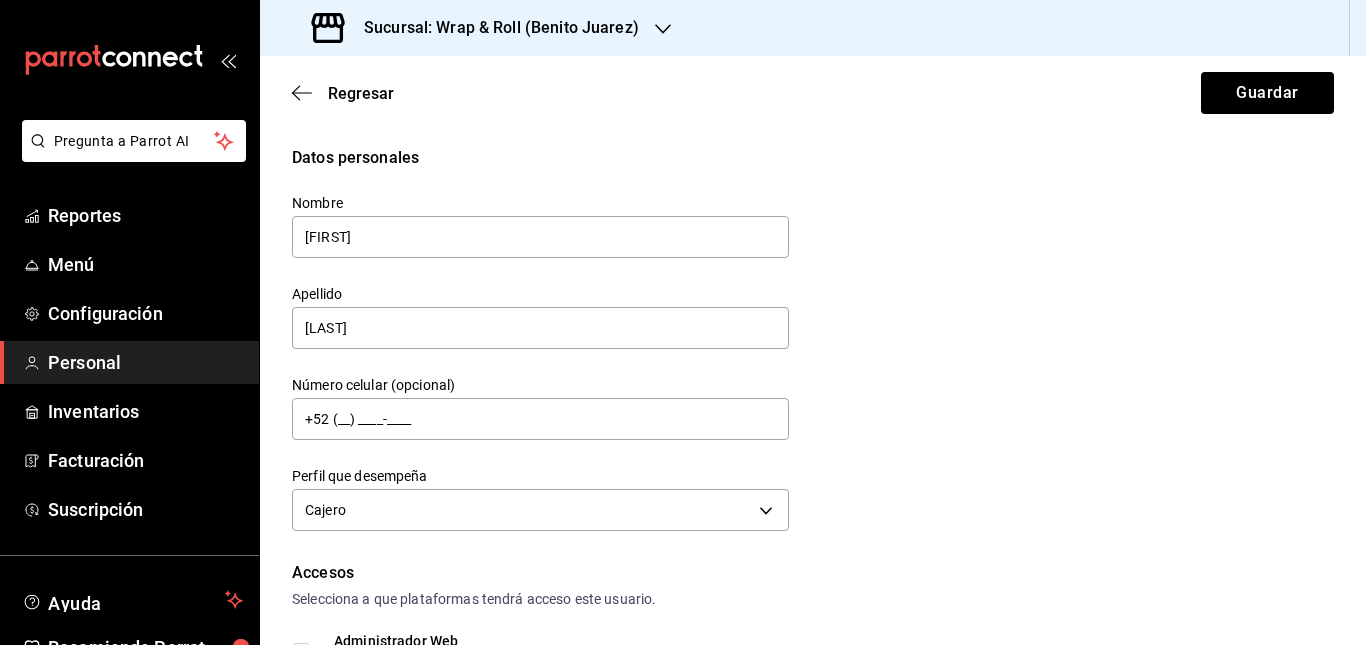 click on "Datos personales Nombre [FIRST] Apellido [LAST] Número celular (opcional) +52 ([PHONE]) ____-____ Perfil que desempeña Cajero CASHIER" at bounding box center [813, 341] 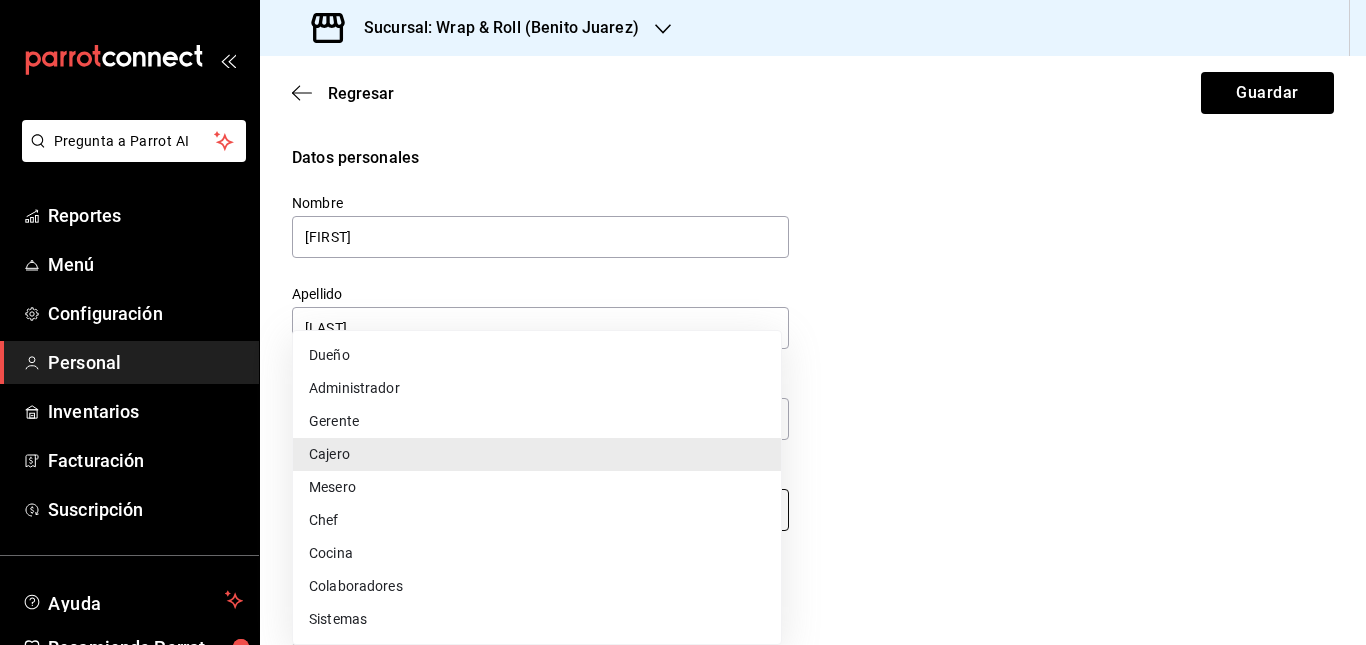 click on "Pregunta a Parrot AI Reportes   Menú   Configuración   Personal   Inventarios   Facturación   Suscripción   Ayuda Recomienda Parrot   Administracion Wrap N Roll   Sugerir nueva función   Sucursal: Wrap & Roll ([CITY]) Regresar Guardar Datos personales Nombre [FIRST] Apellido [LAST] Número celular (opcional) +52 ([PHONE]) ____-____ Perfil que desempeña Cajero CASHIER Accesos Selecciona a que plataformas tendrá acceso este usuario. Administrador Web Posibilidad de iniciar sesión en la oficina administrativa de un restaurante.  Acceso al Punto de venta Posibilidad de autenticarse en el POS mediante PIN.  Iniciar sesión en terminal (correo electrónico o QR) Los usuarios podrán iniciar sesión y aceptar términos y condiciones en la terminal. Acceso uso de terminal Los usuarios podrán acceder y utilizar la terminal para visualizar y procesar pagos de sus órdenes. Correo electrónico Se volverá obligatorio al tener ciertos accesos activados. [EMAIL] PIN" at bounding box center (683, 322) 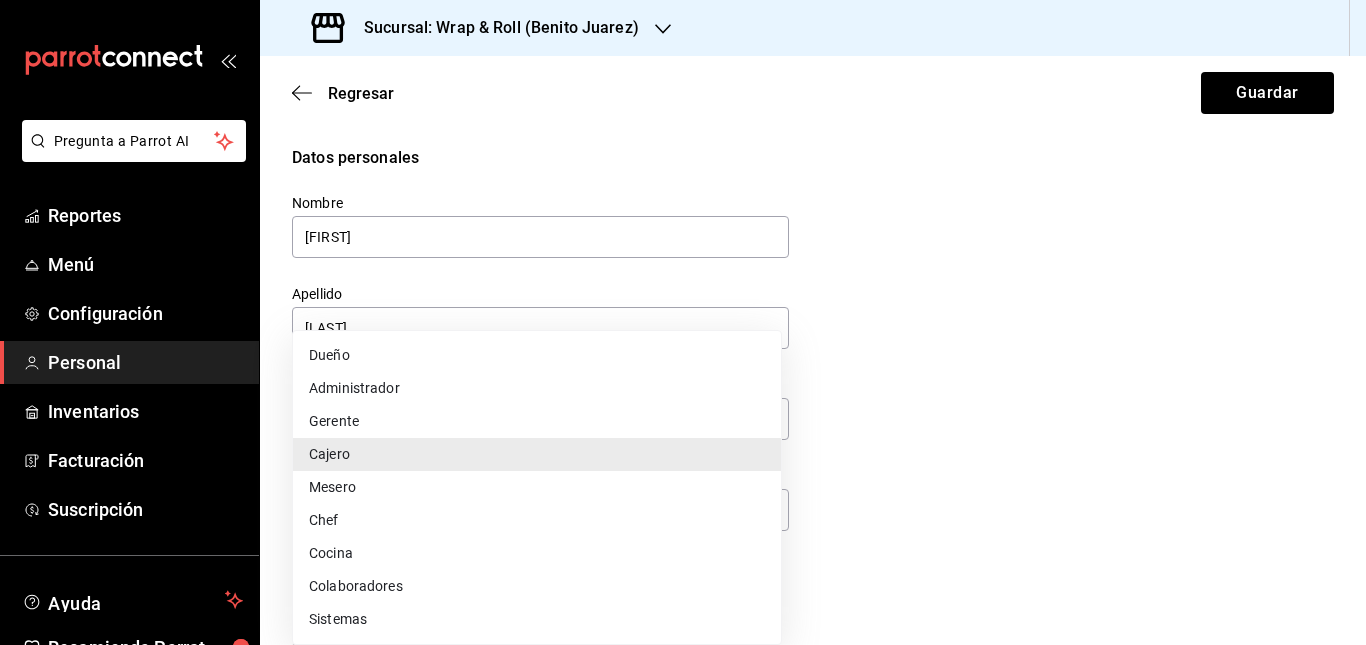 click at bounding box center [683, 322] 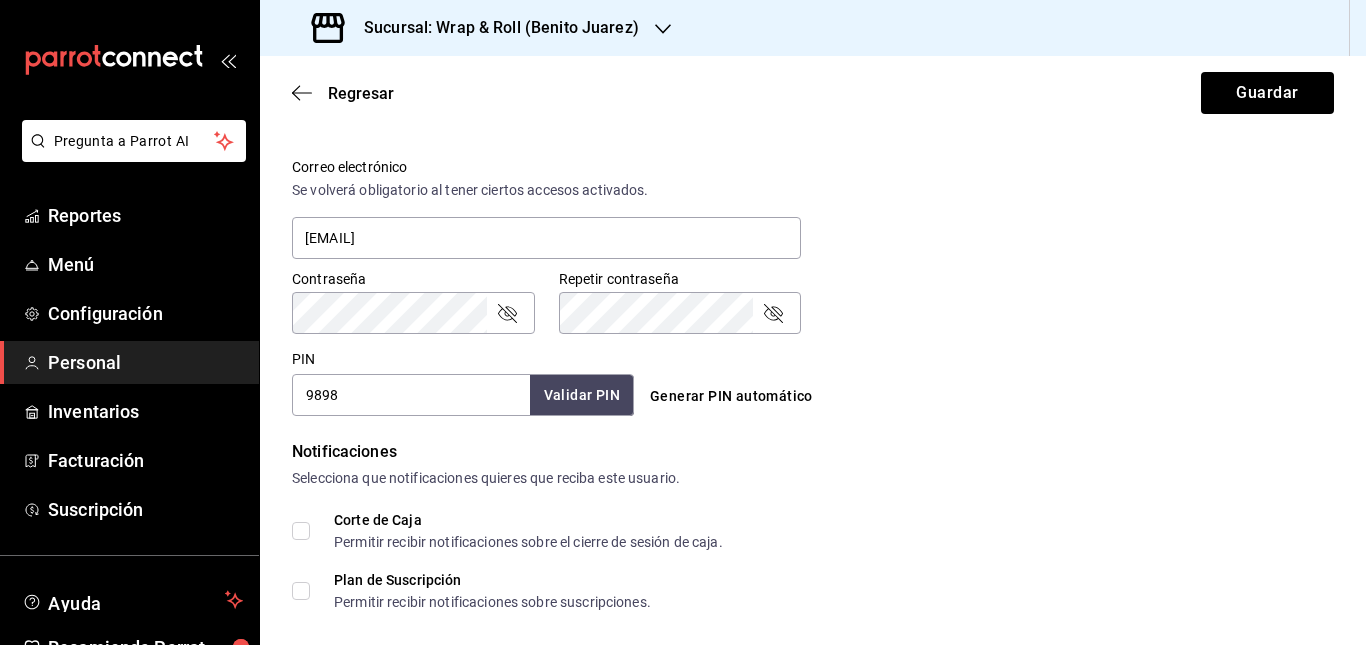 scroll, scrollTop: 727, scrollLeft: 0, axis: vertical 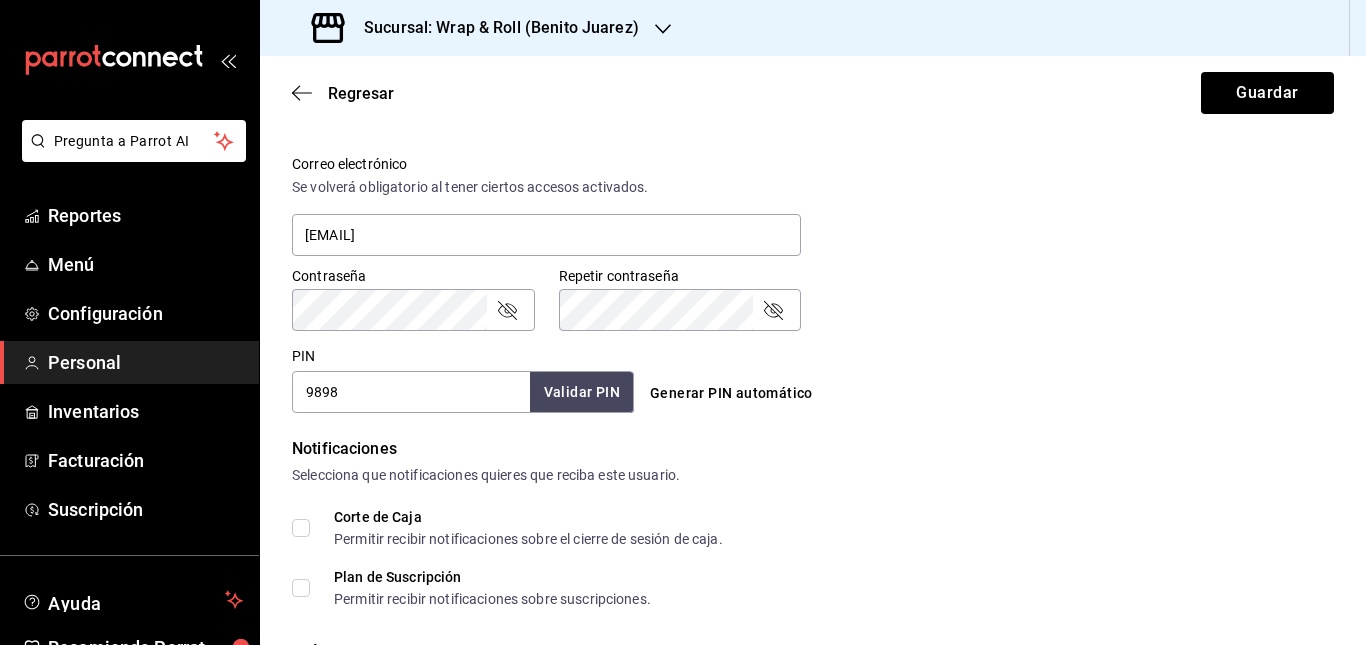 click on "9898" at bounding box center [411, 392] 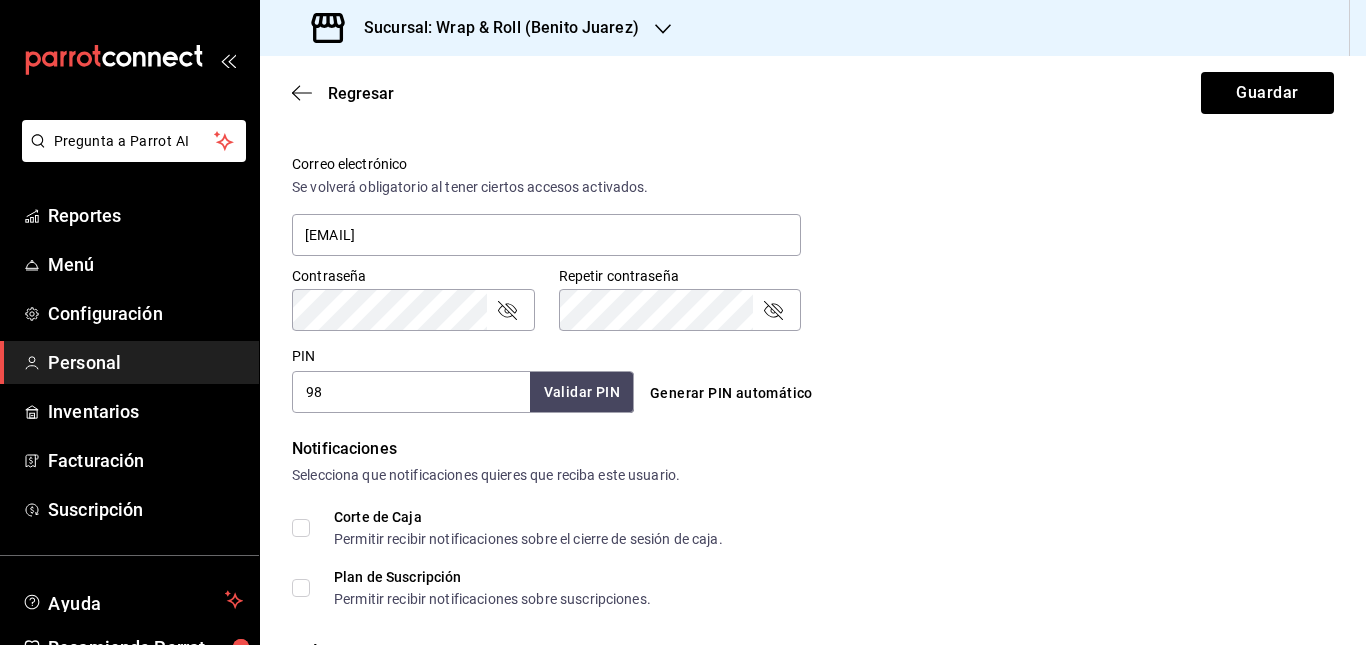 type on "9" 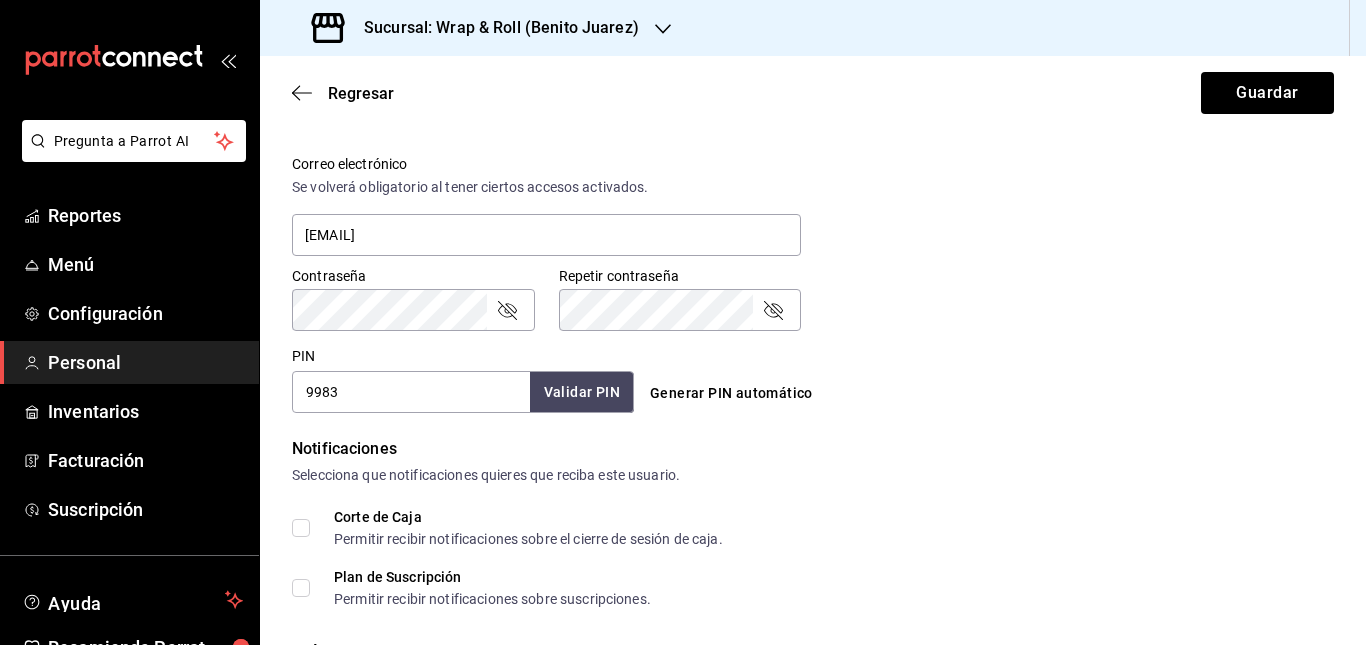 type on "9983" 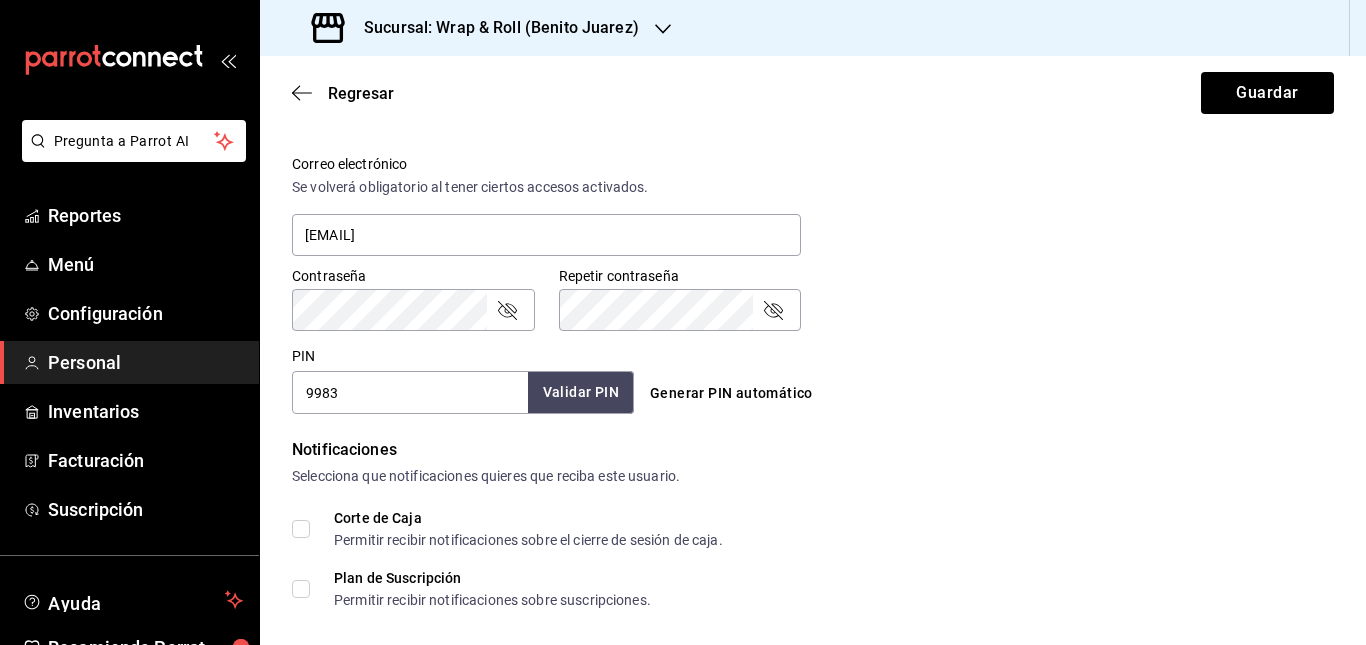 click on "Validar PIN" at bounding box center (581, 392) 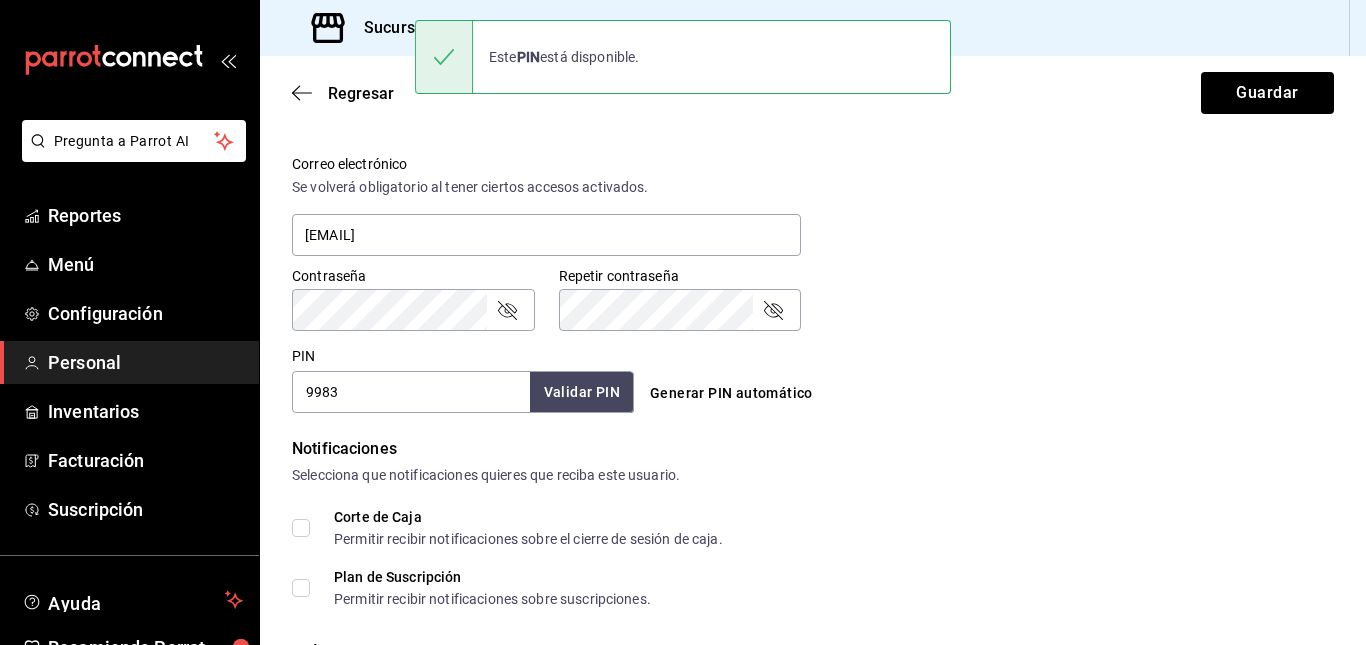 click on "Datos personales Nombre [FIRST] Apellido [LAST] Número celular (opcional) +52 ([PHONE]) ____-____ Perfil que desempeña Cajero CASHIER Accesos Selecciona a que plataformas tendrá acceso este usuario. Administrador Web Posibilidad de iniciar sesión en la oficina administrativa de un restaurante.  Acceso al Punto de venta Posibilidad de autenticarse en el POS mediante PIN.  Iniciar sesión en terminal (correo electrónico o QR) Los usuarios podrán iniciar sesión y aceptar términos y condiciones en la terminal. Acceso uso de terminal Los usuarios podrán acceder y utilizar la terminal para visualizar y procesar pagos de sus órdenes. Correo electrónico Se volverá obligatorio al tener ciertos accesos activados. [EMAIL] Contraseña Contraseña Repetir contraseña Repetir contraseña PIN [PIN] Validar PIN ​ Generar PIN automático Notificaciones Selecciona que notificaciones quieres que reciba este usuario. Corte de Caja Plan de Suscripción Roles Cajero" at bounding box center [813, 132] 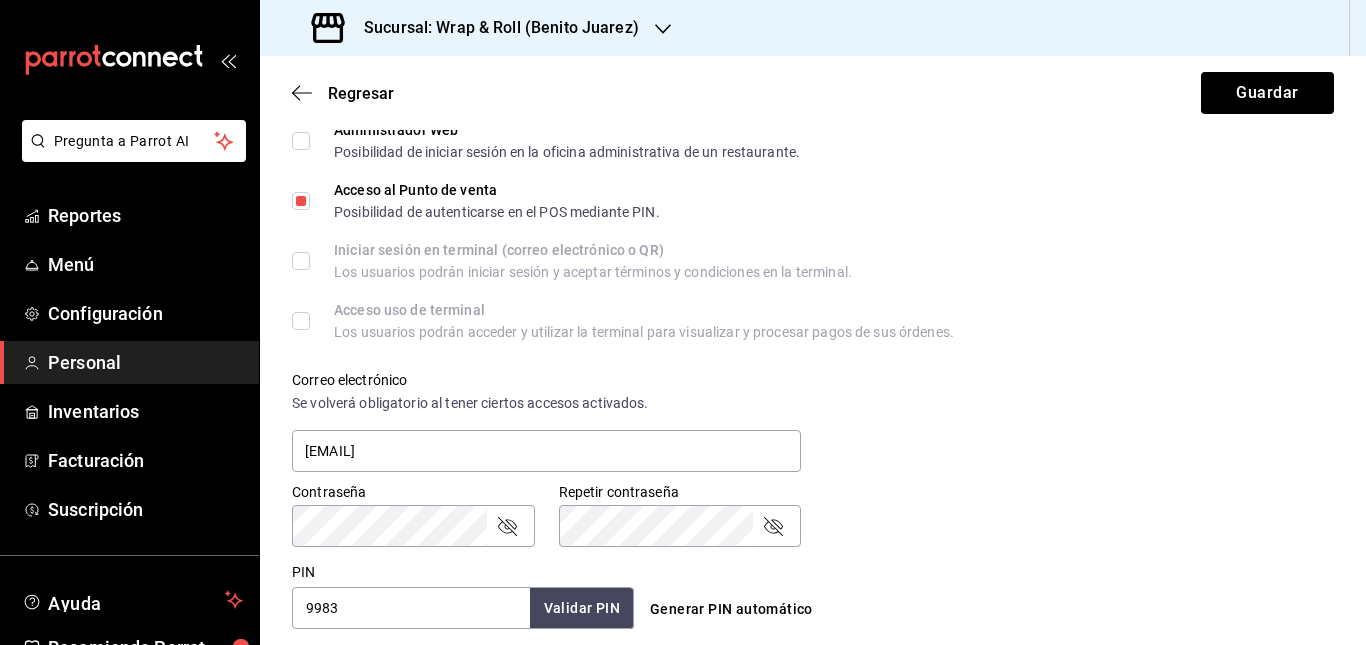 scroll, scrollTop: 959, scrollLeft: 0, axis: vertical 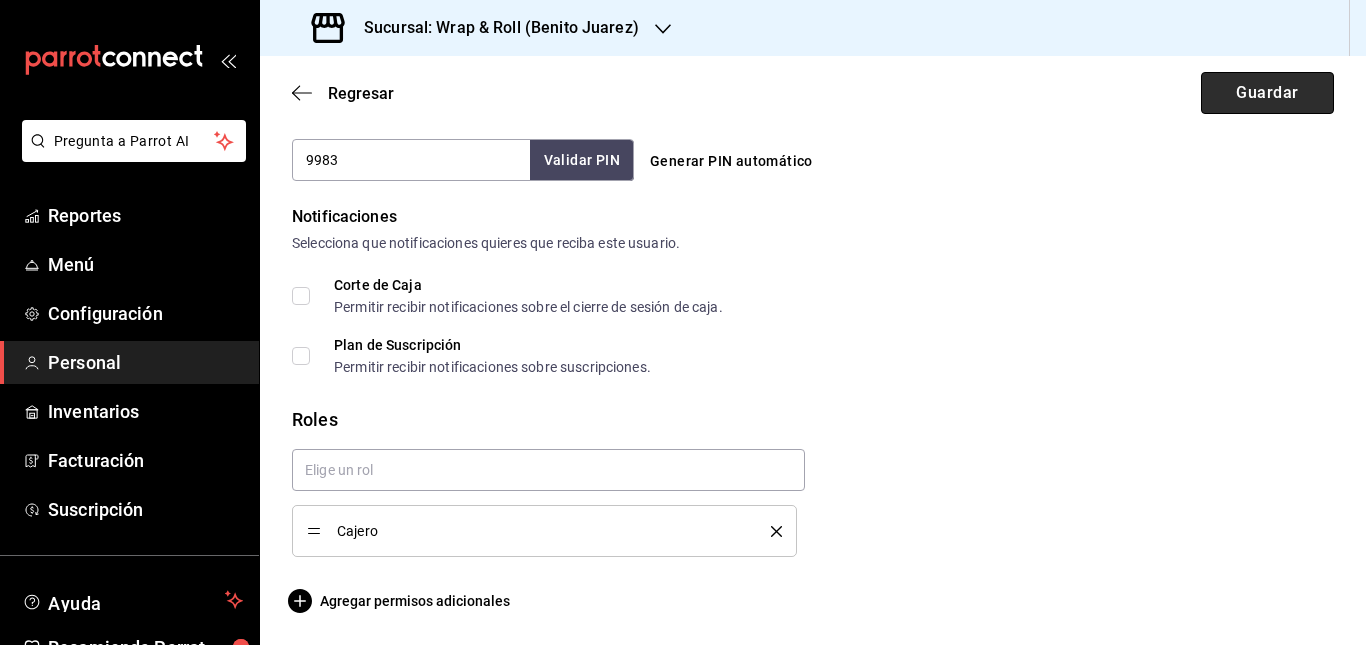 click on "Guardar" at bounding box center [1267, 93] 